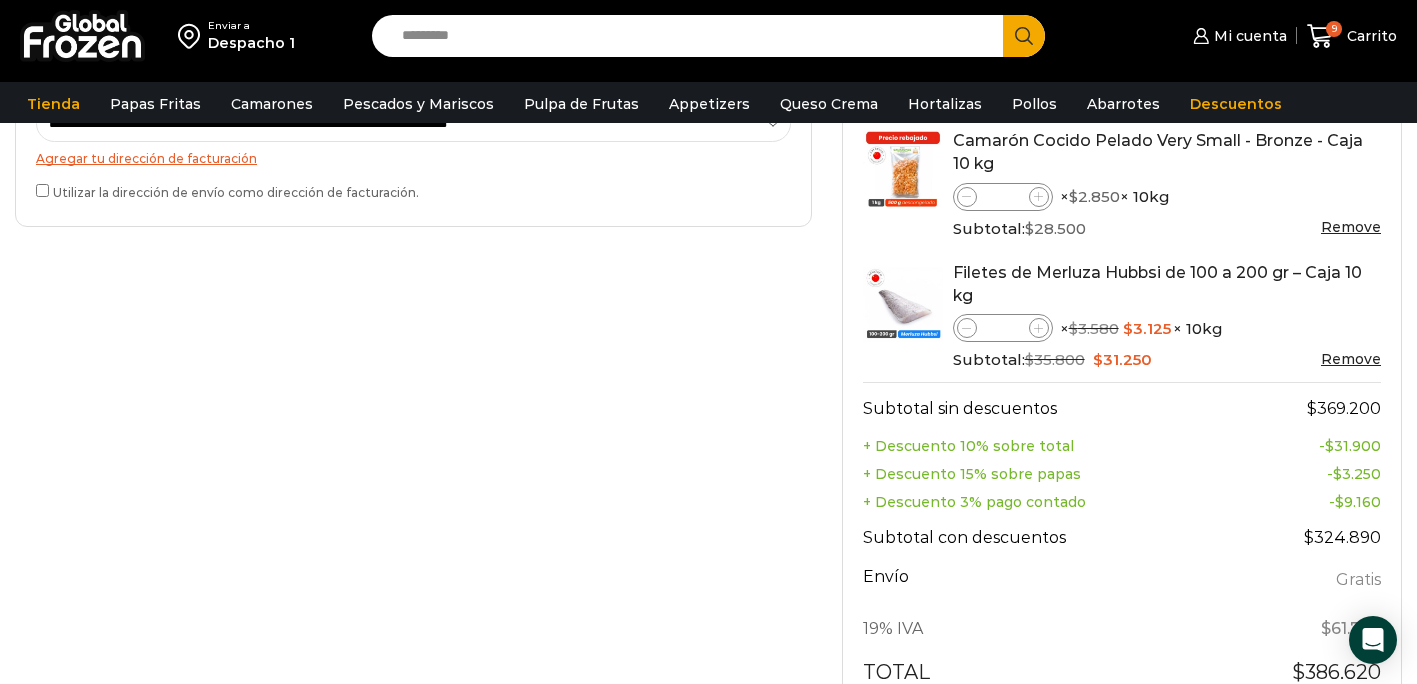 scroll, scrollTop: 668, scrollLeft: 0, axis: vertical 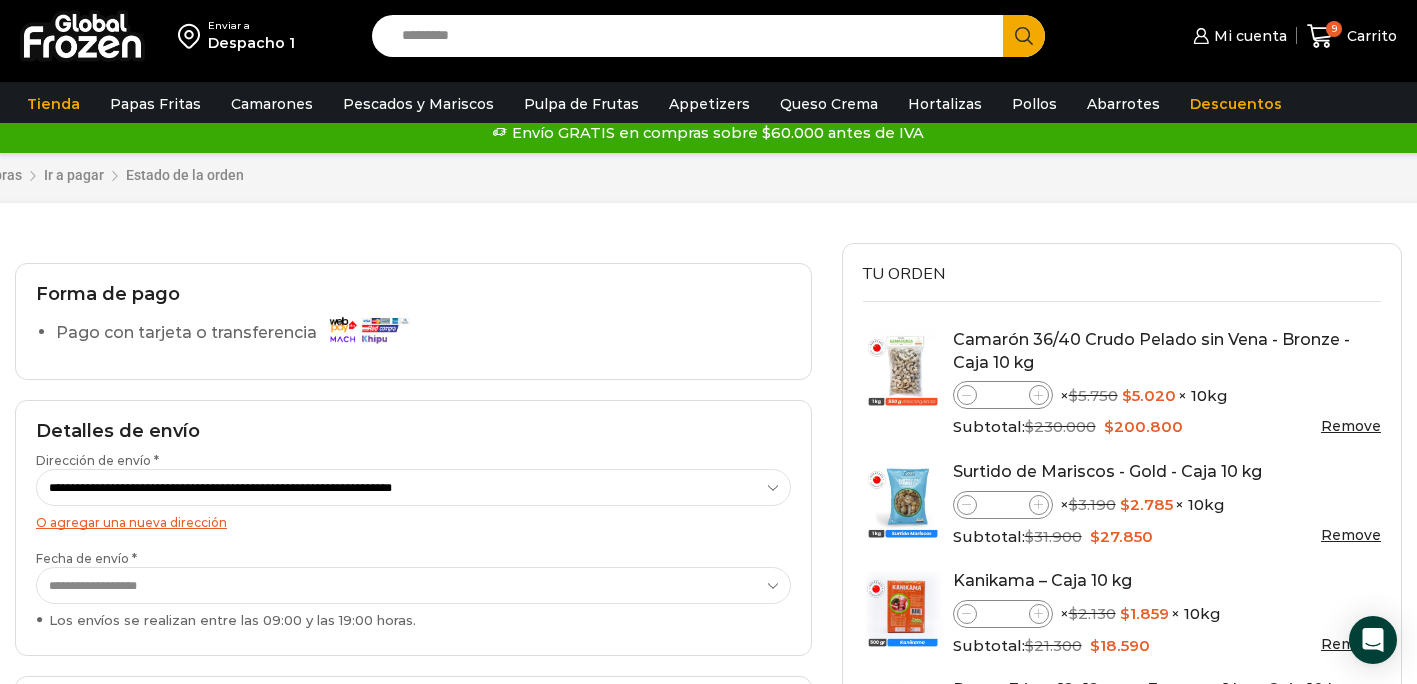 click at bounding box center (1039, 395) 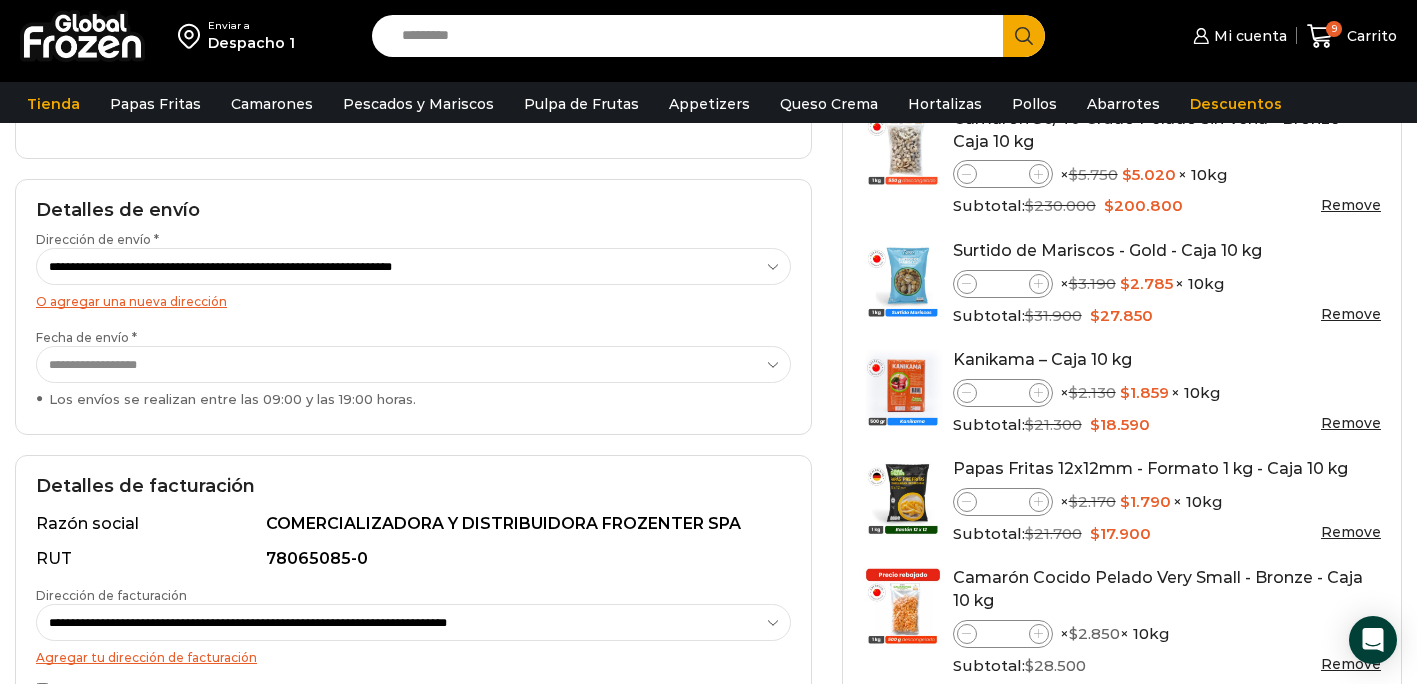 scroll, scrollTop: 0, scrollLeft: 0, axis: both 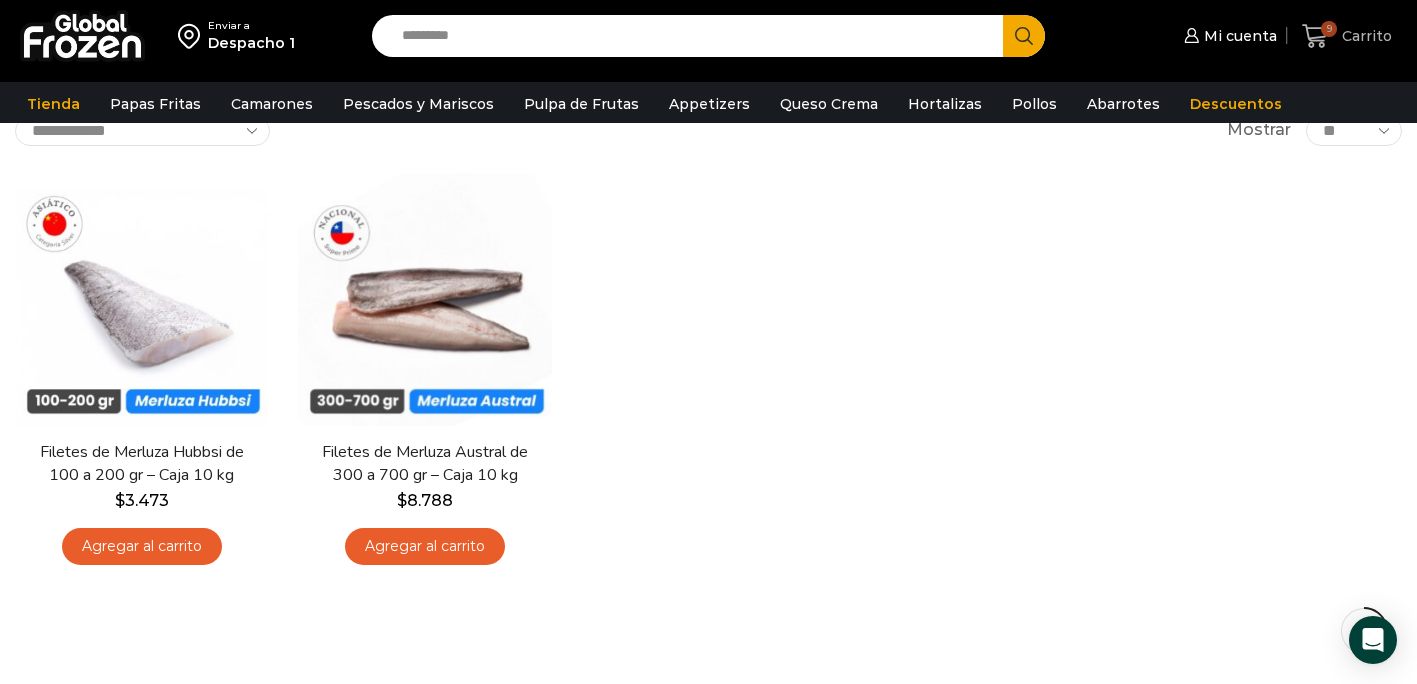 click 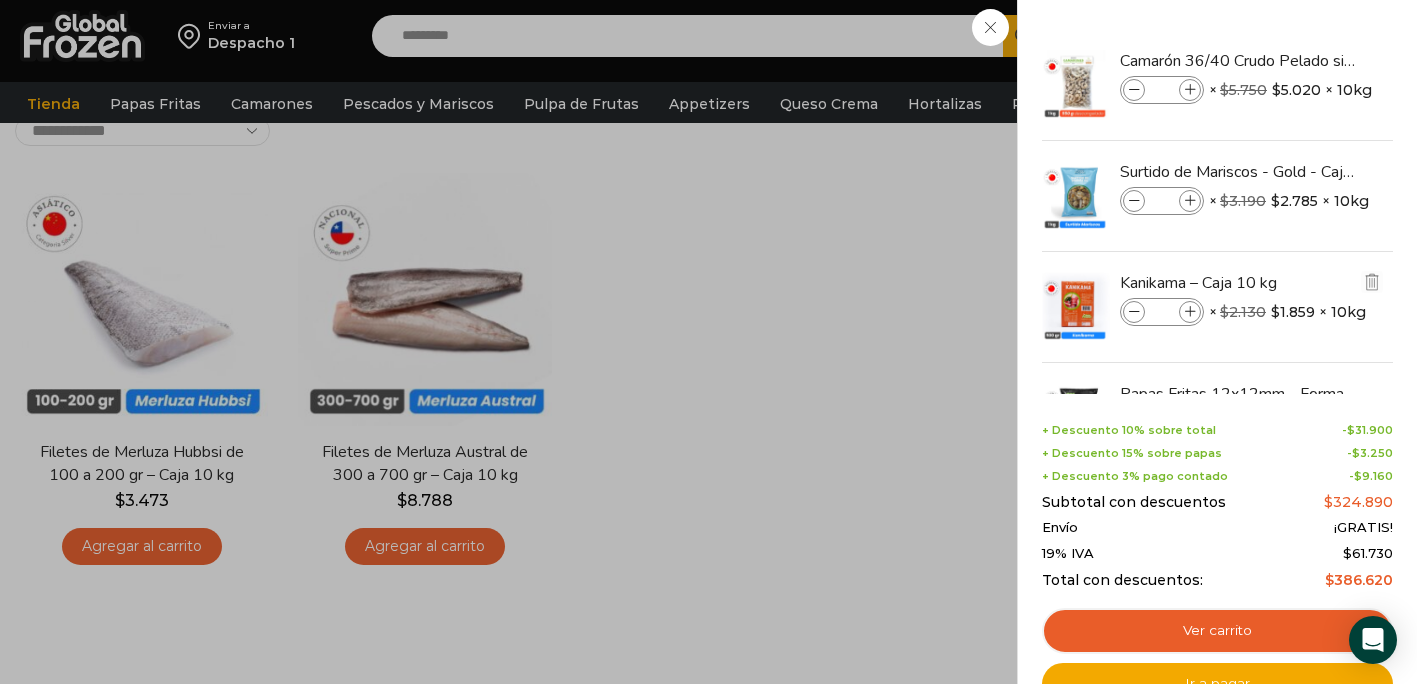 scroll, scrollTop: 316, scrollLeft: 0, axis: vertical 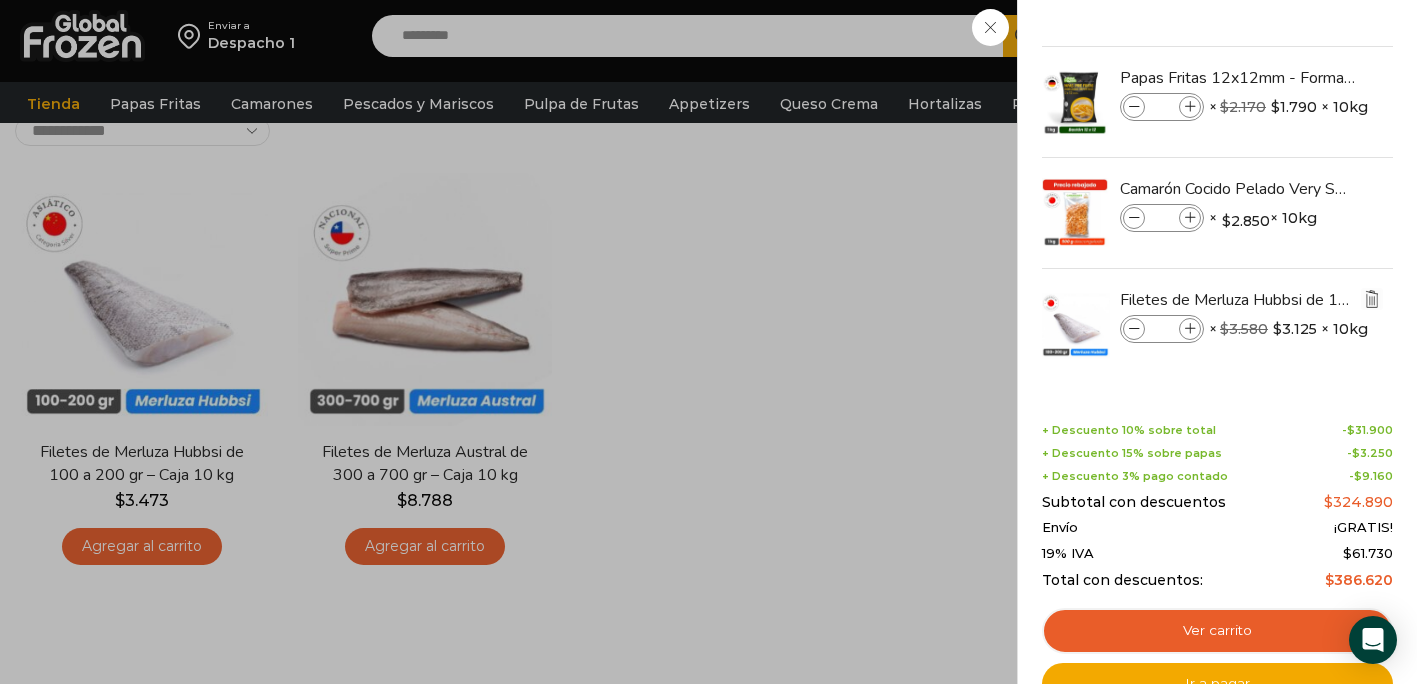 click at bounding box center [1372, 299] 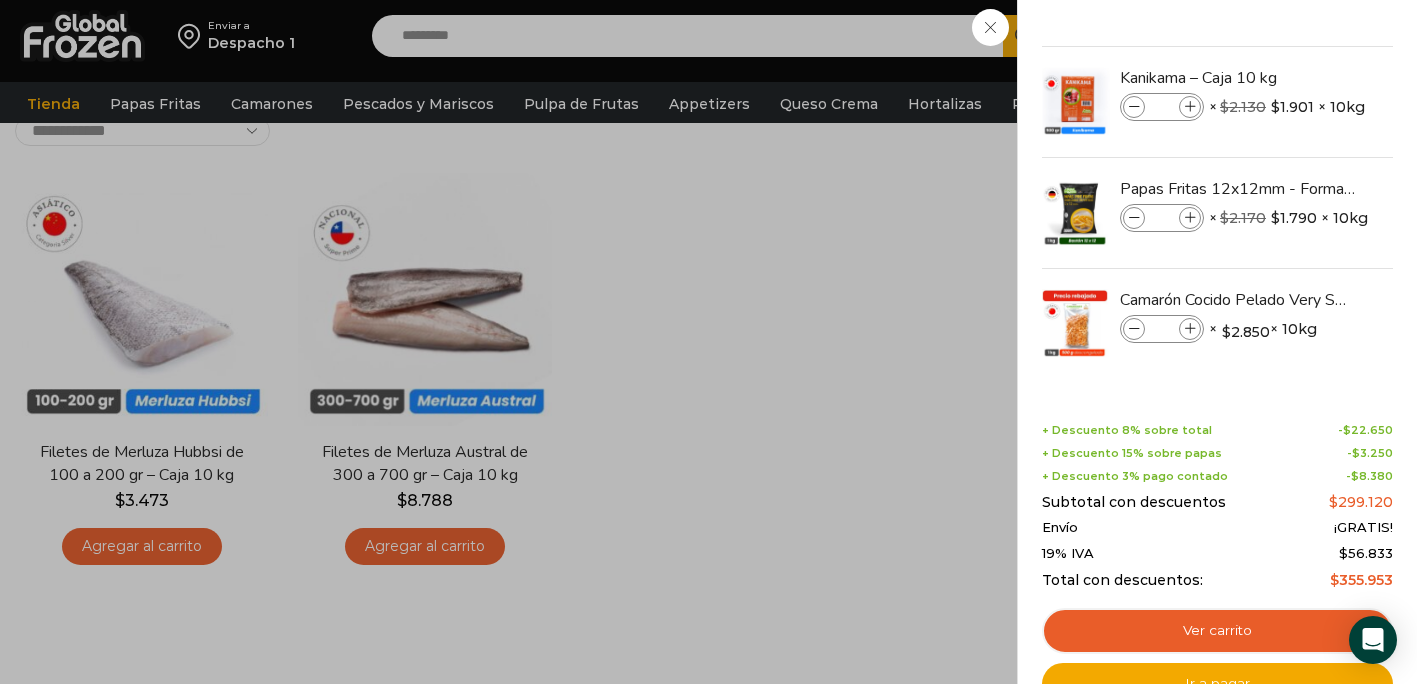 scroll, scrollTop: 205, scrollLeft: 0, axis: vertical 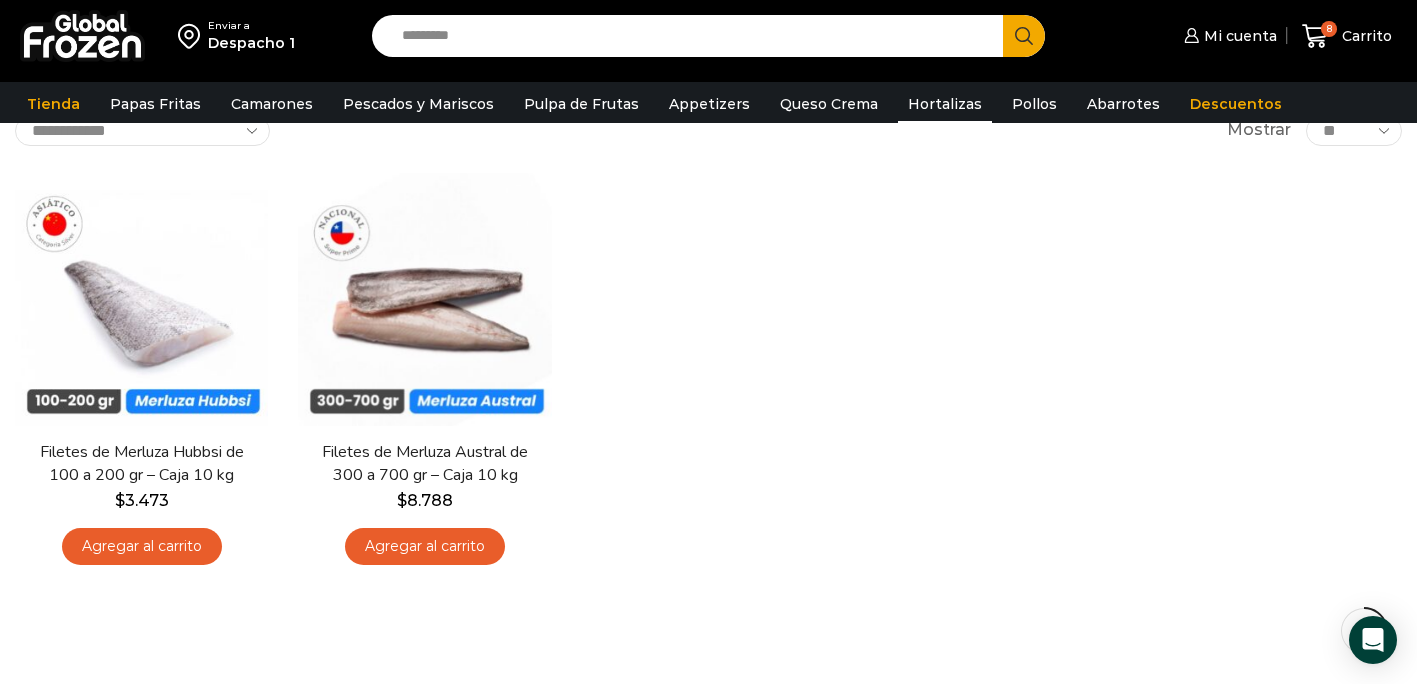 click on "Hortalizas" at bounding box center [945, 104] 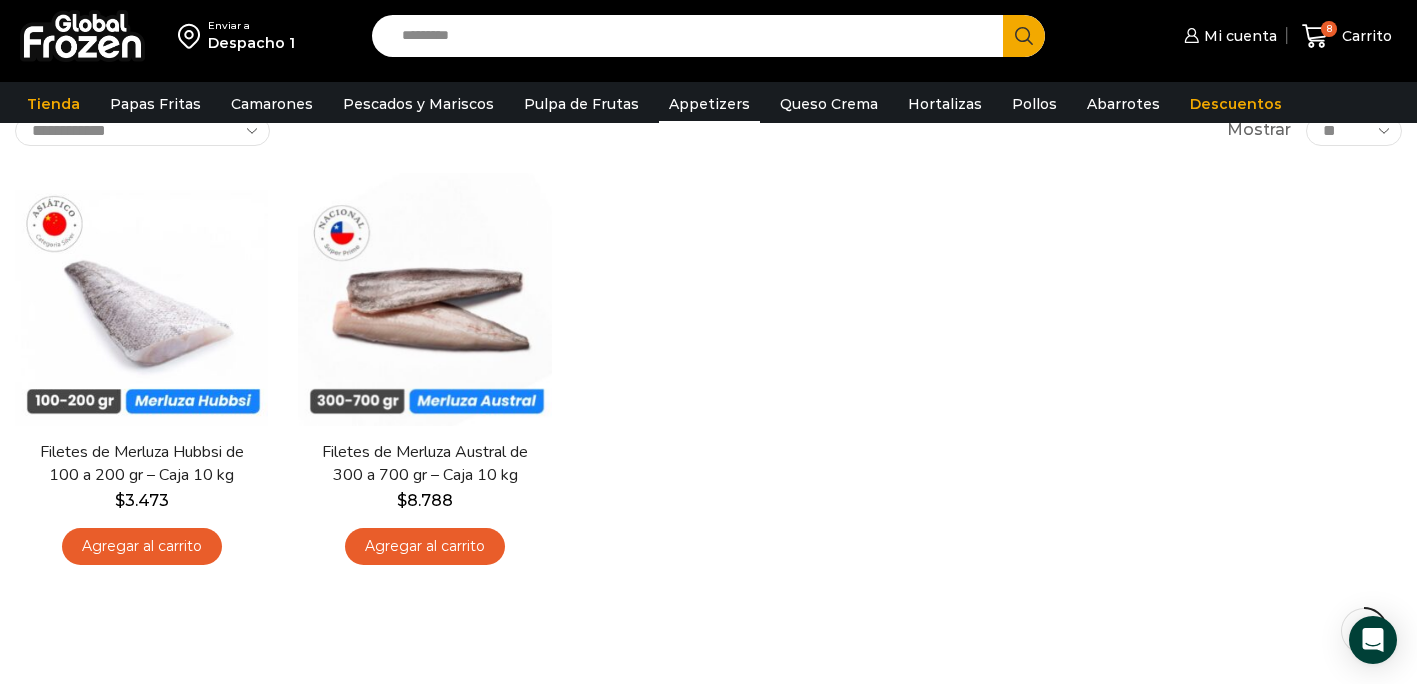 click on "Appetizers" at bounding box center [709, 104] 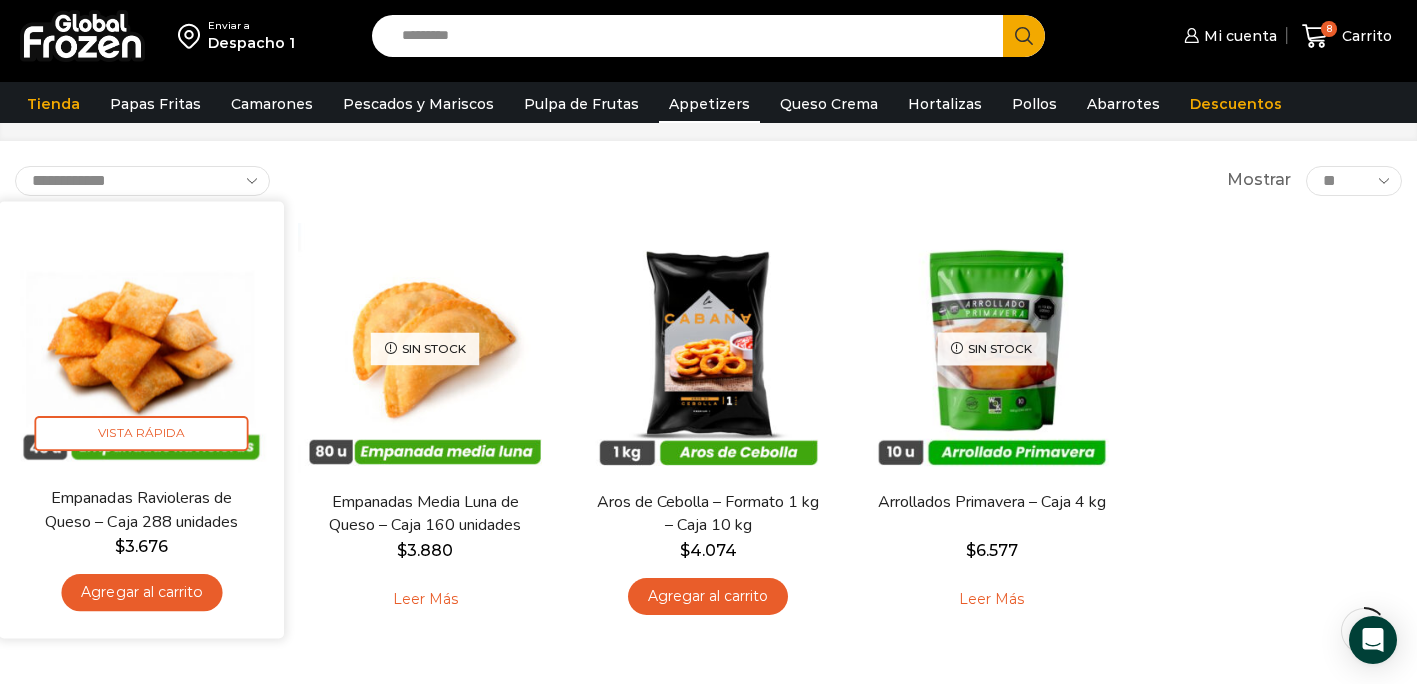 scroll, scrollTop: 78, scrollLeft: 0, axis: vertical 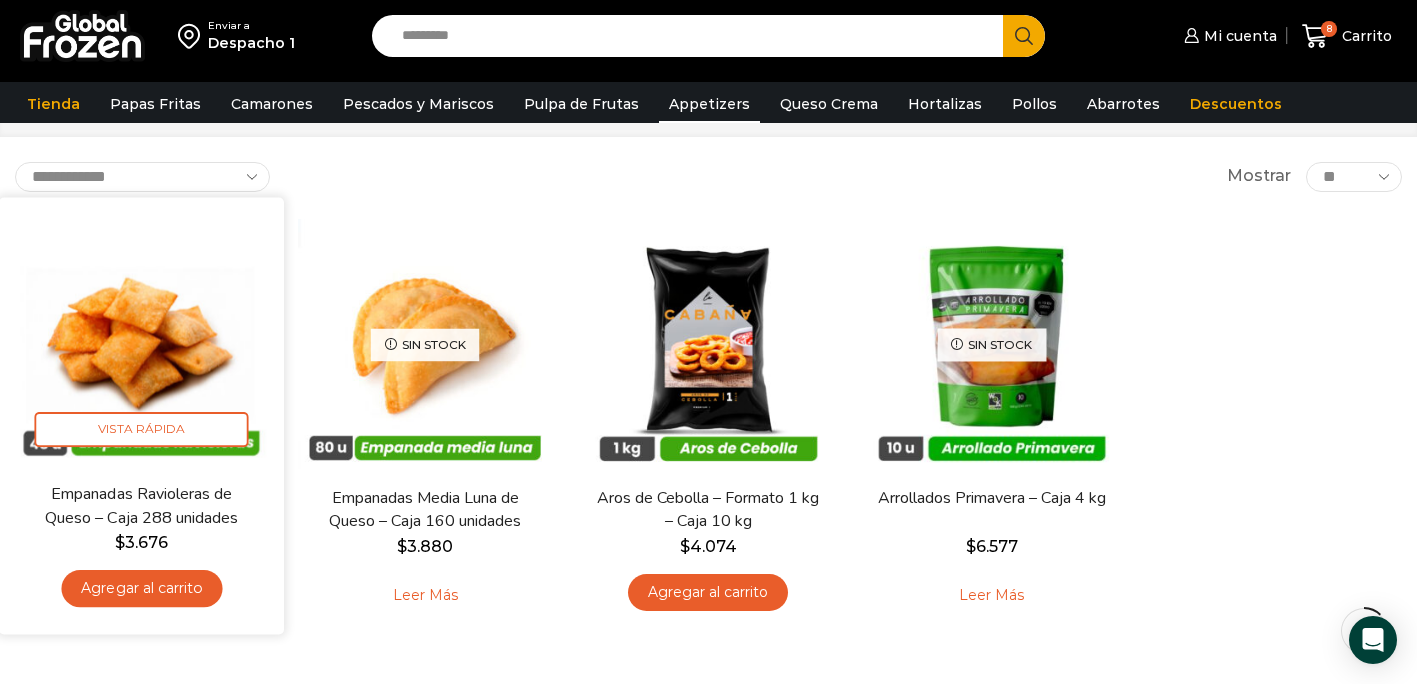 click on "Agregar al carrito" at bounding box center (141, 588) 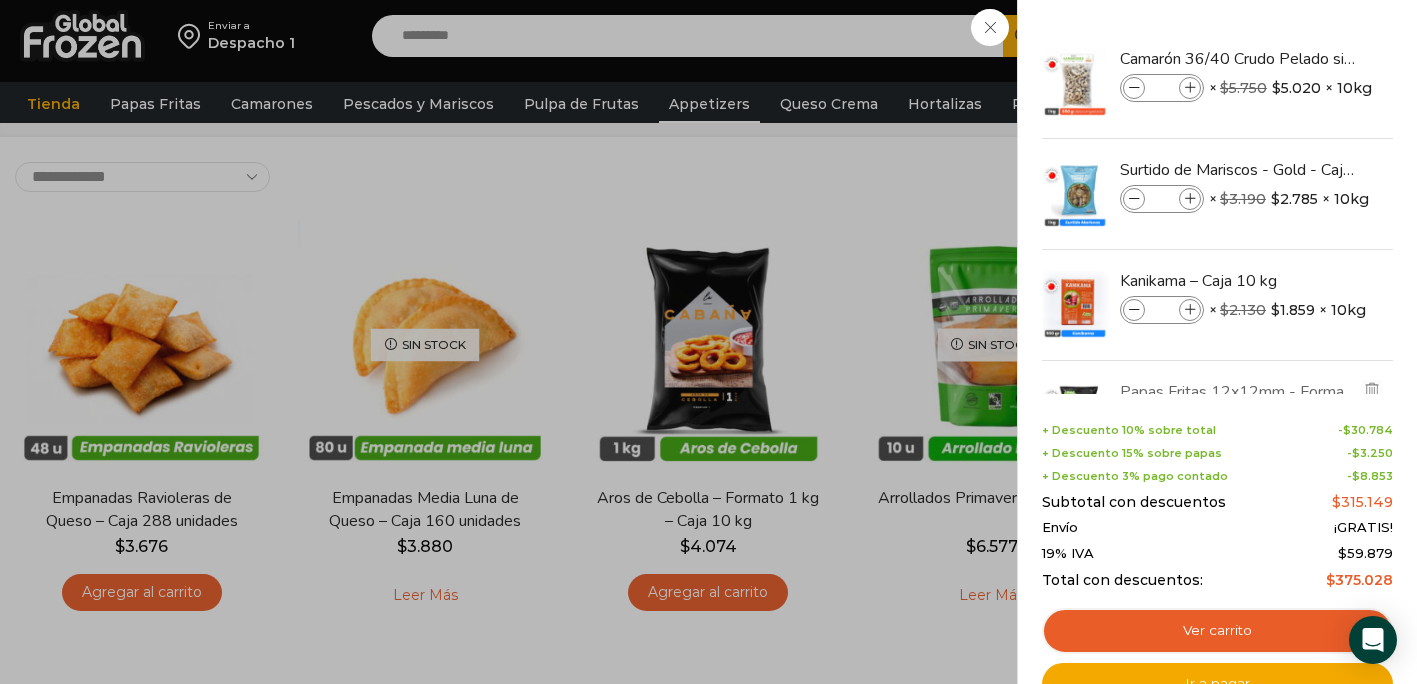 scroll, scrollTop: 0, scrollLeft: 0, axis: both 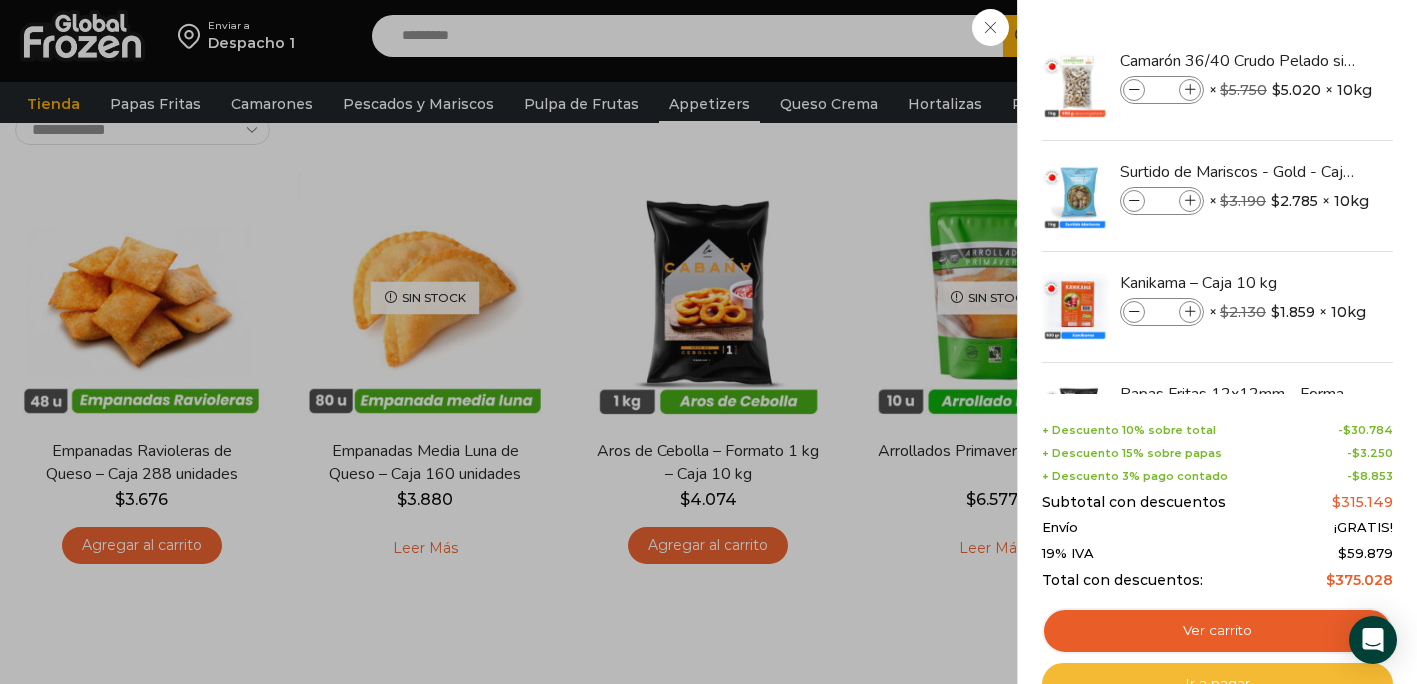 click on "Ir a pagar" at bounding box center (1217, 684) 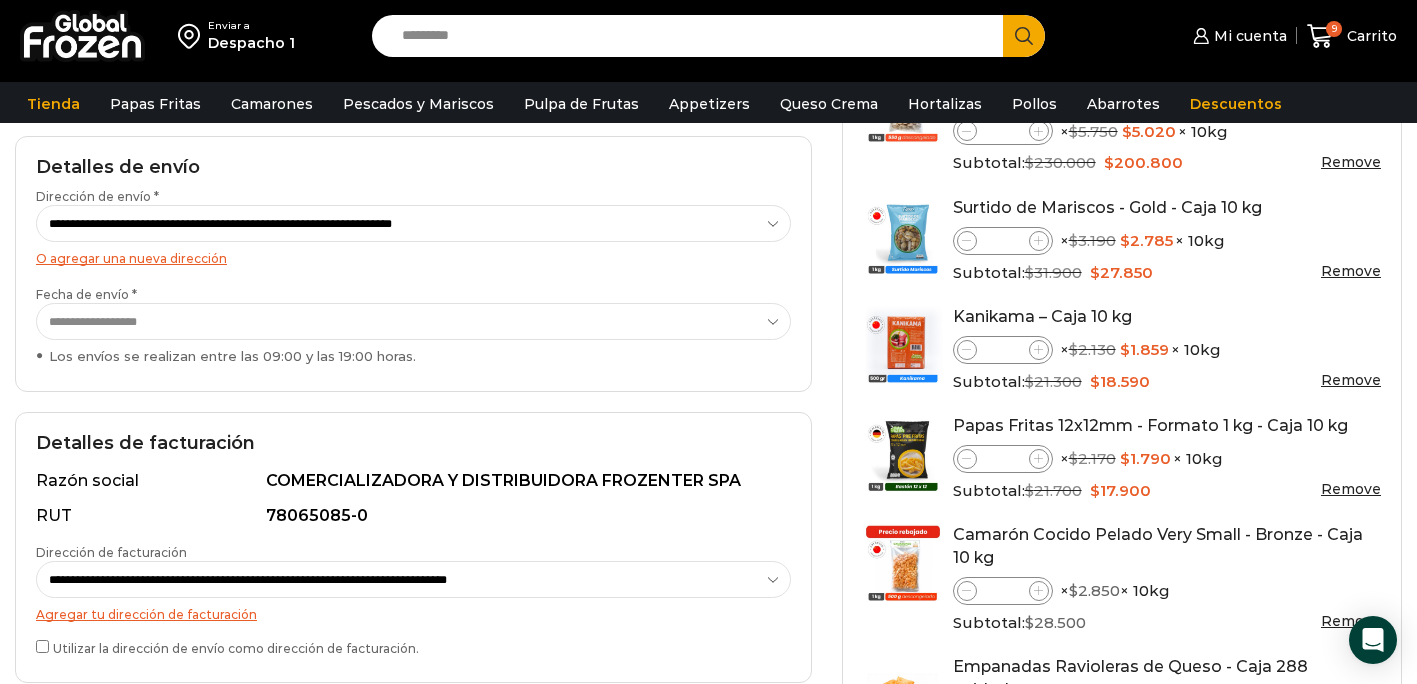 scroll, scrollTop: 215, scrollLeft: 0, axis: vertical 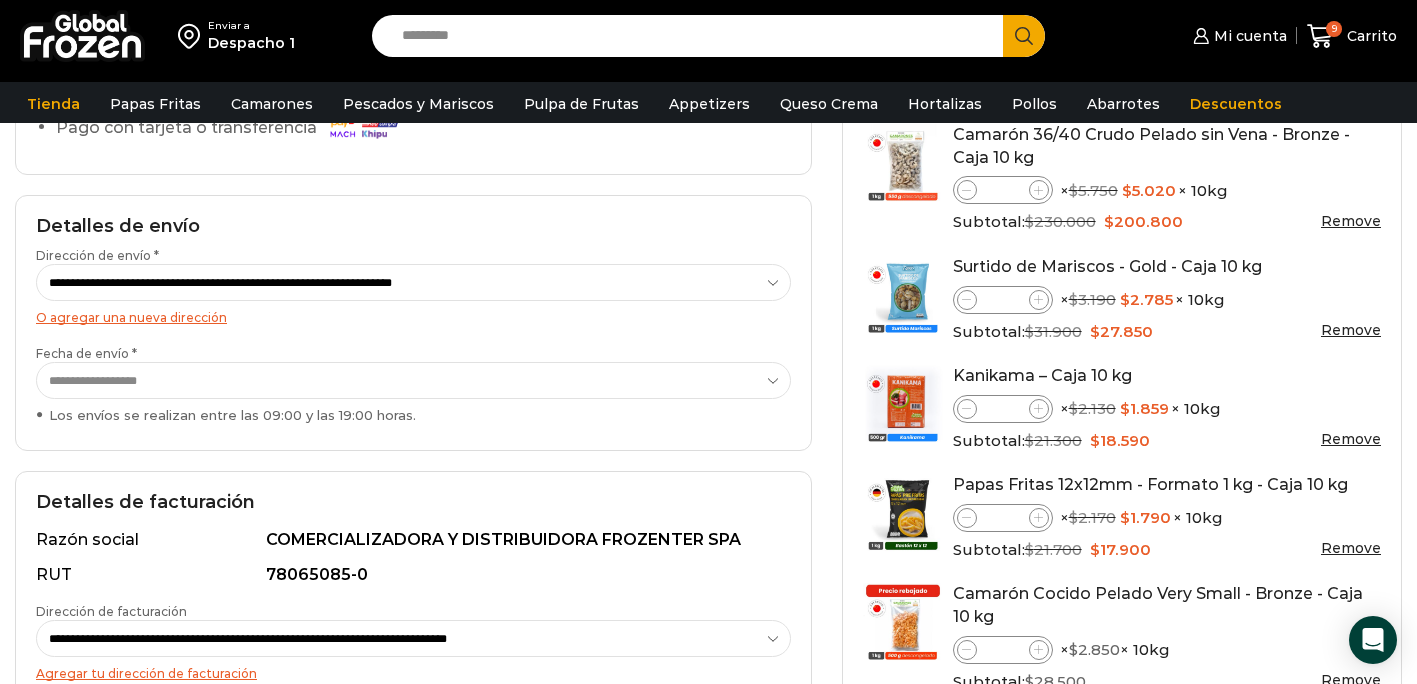 click on "**********" at bounding box center [413, 380] 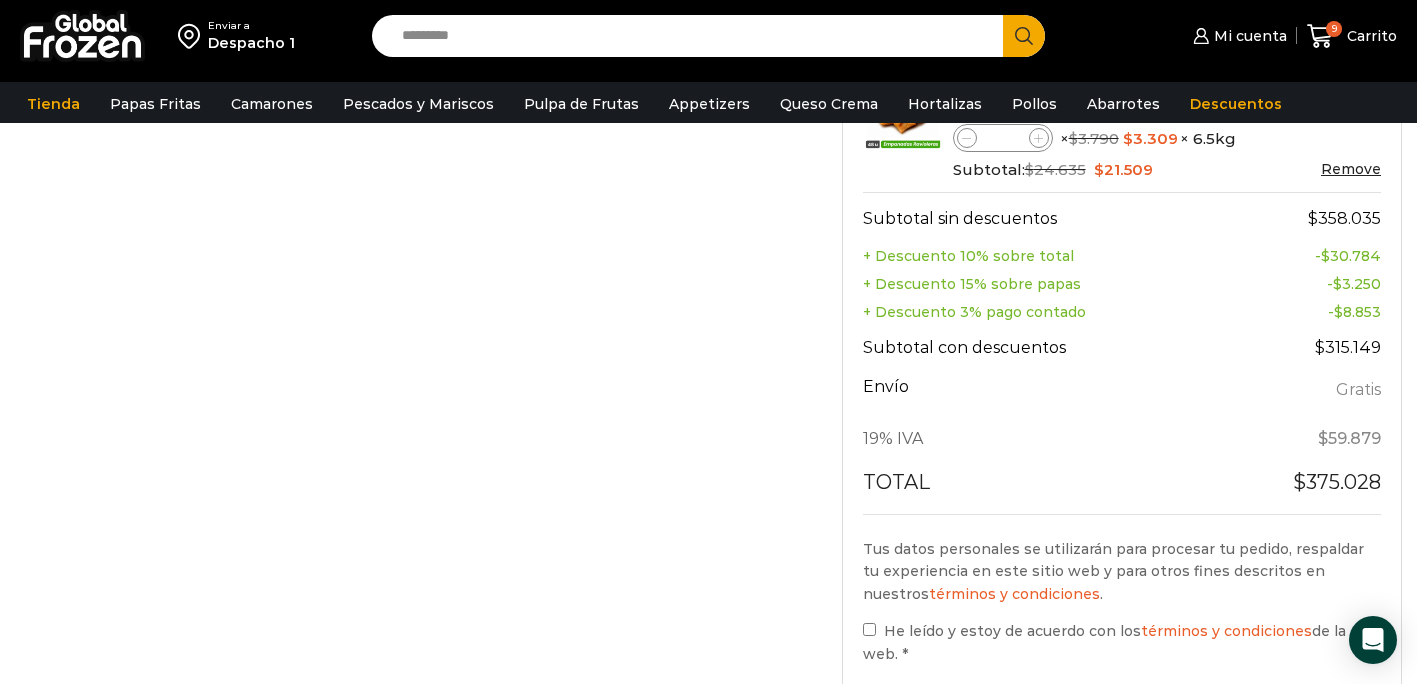 scroll, scrollTop: 864, scrollLeft: 0, axis: vertical 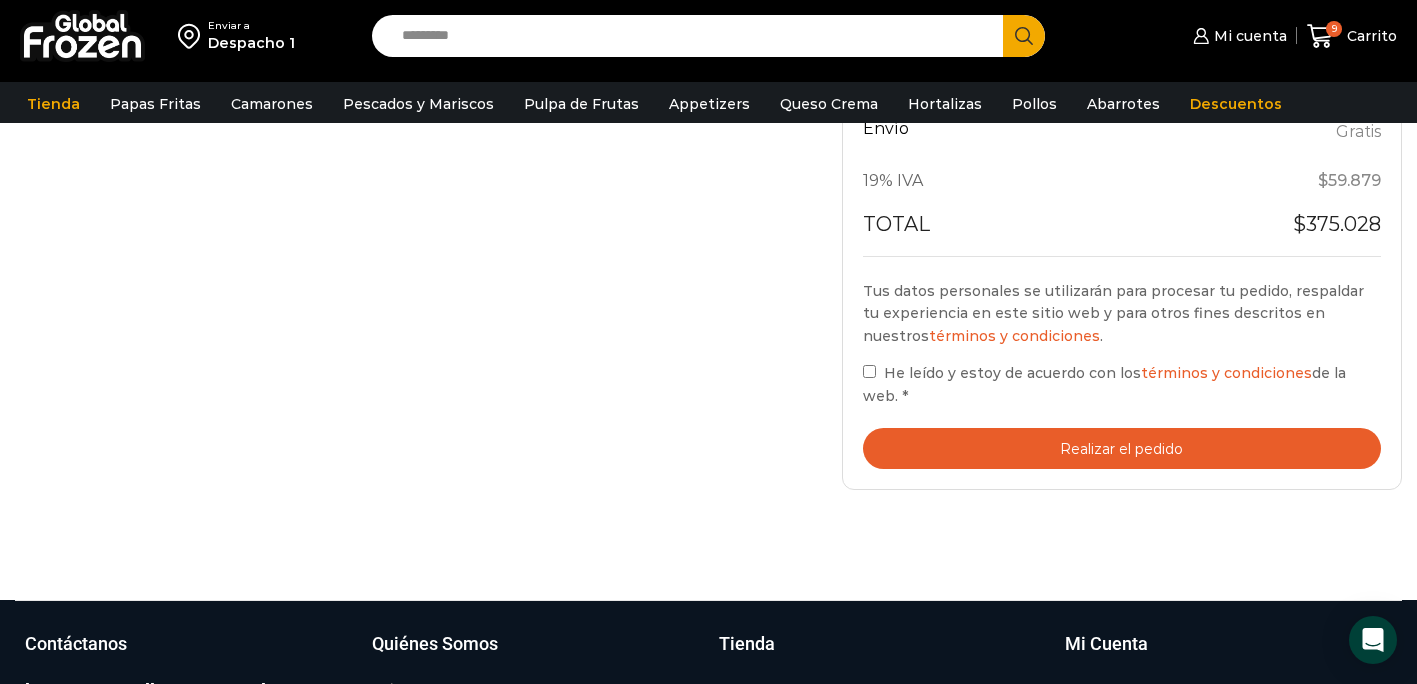 click on "Realizar el pedido" at bounding box center (1122, 448) 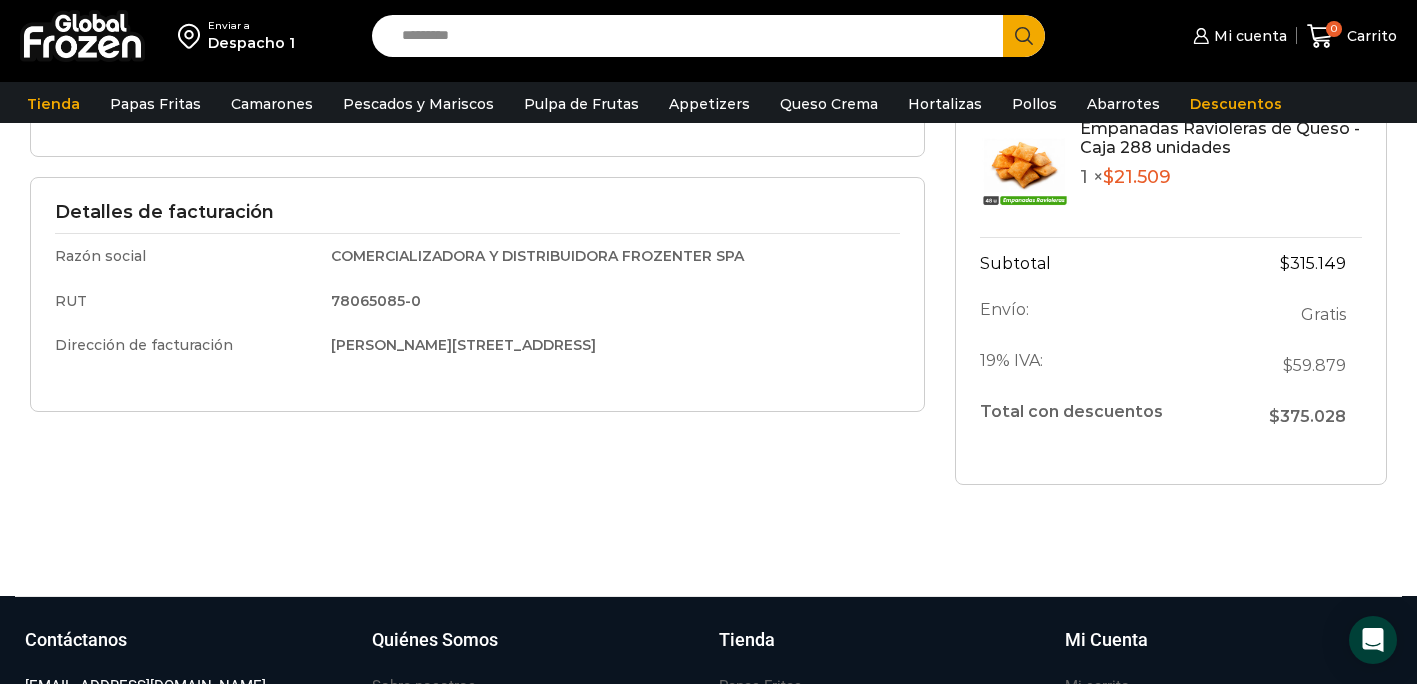scroll, scrollTop: 603, scrollLeft: 0, axis: vertical 